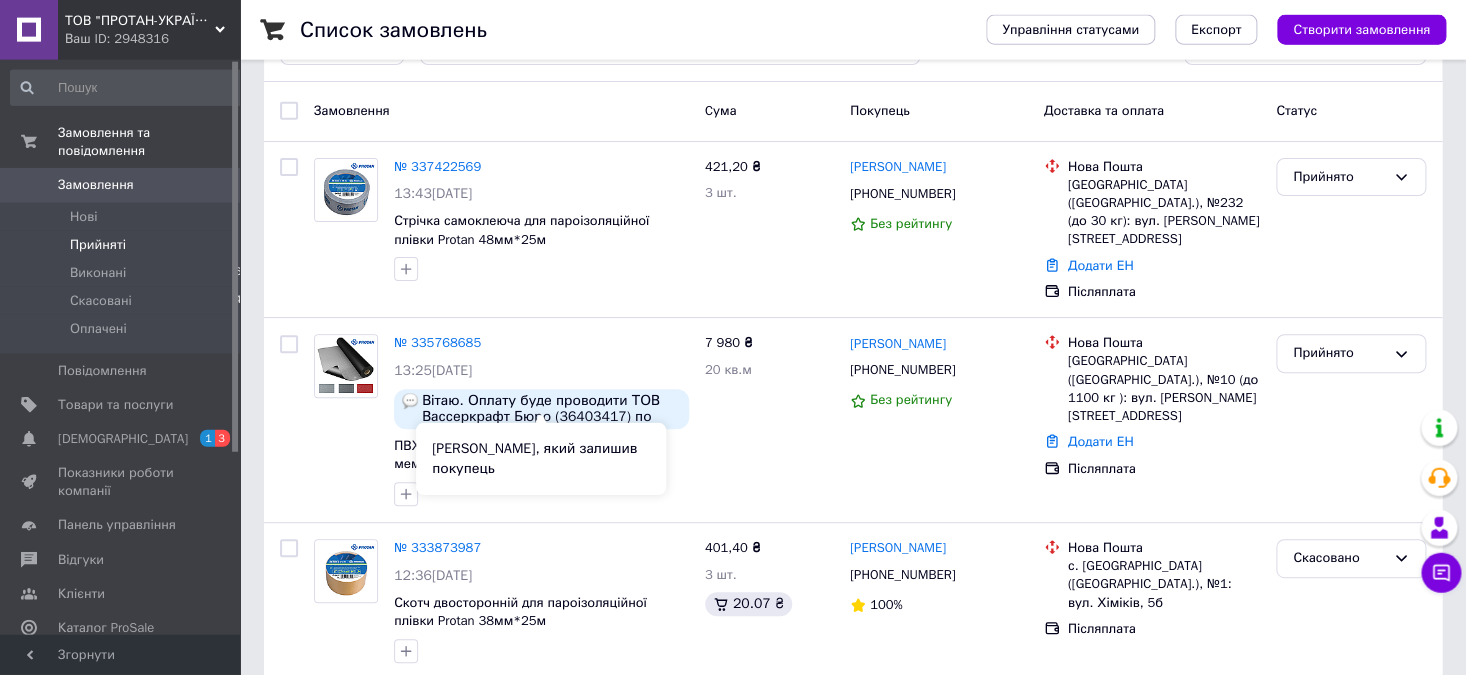 scroll, scrollTop: 104, scrollLeft: 0, axis: vertical 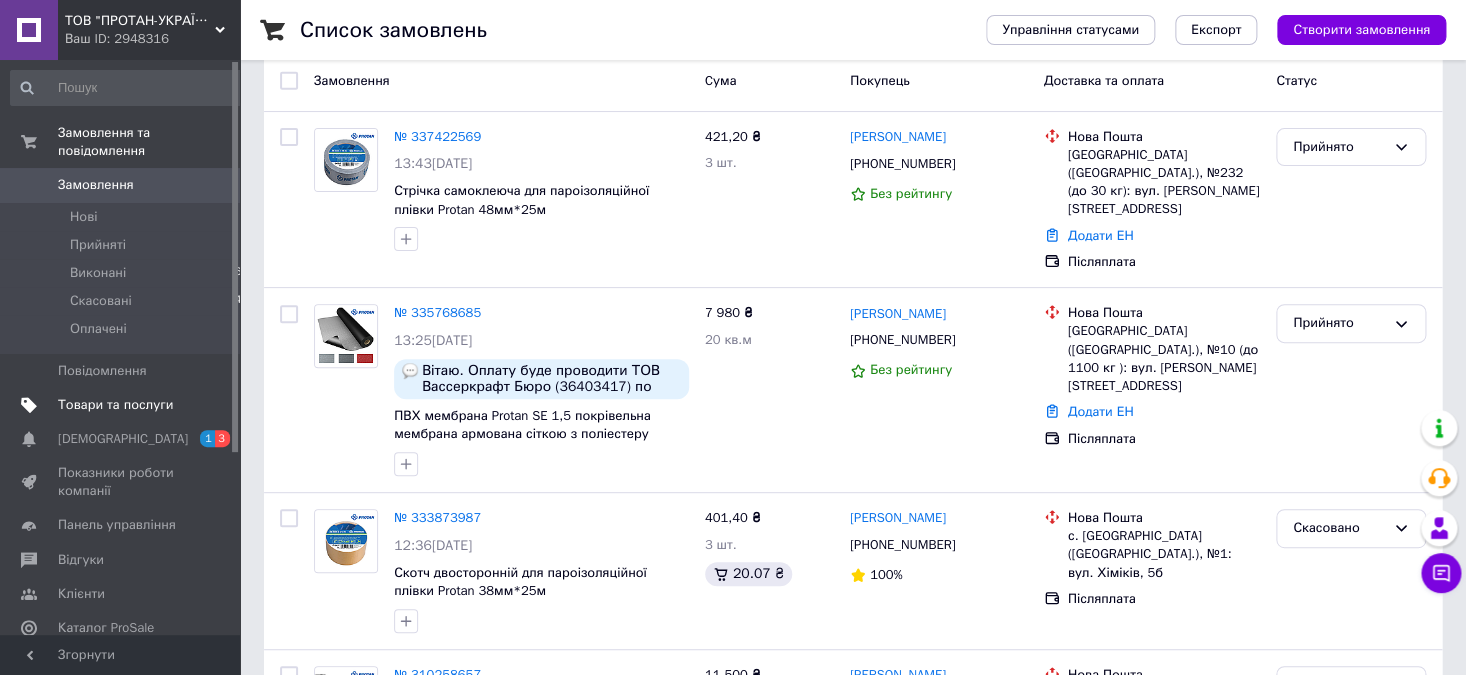 click on "Товари та послуги" at bounding box center [130, 405] 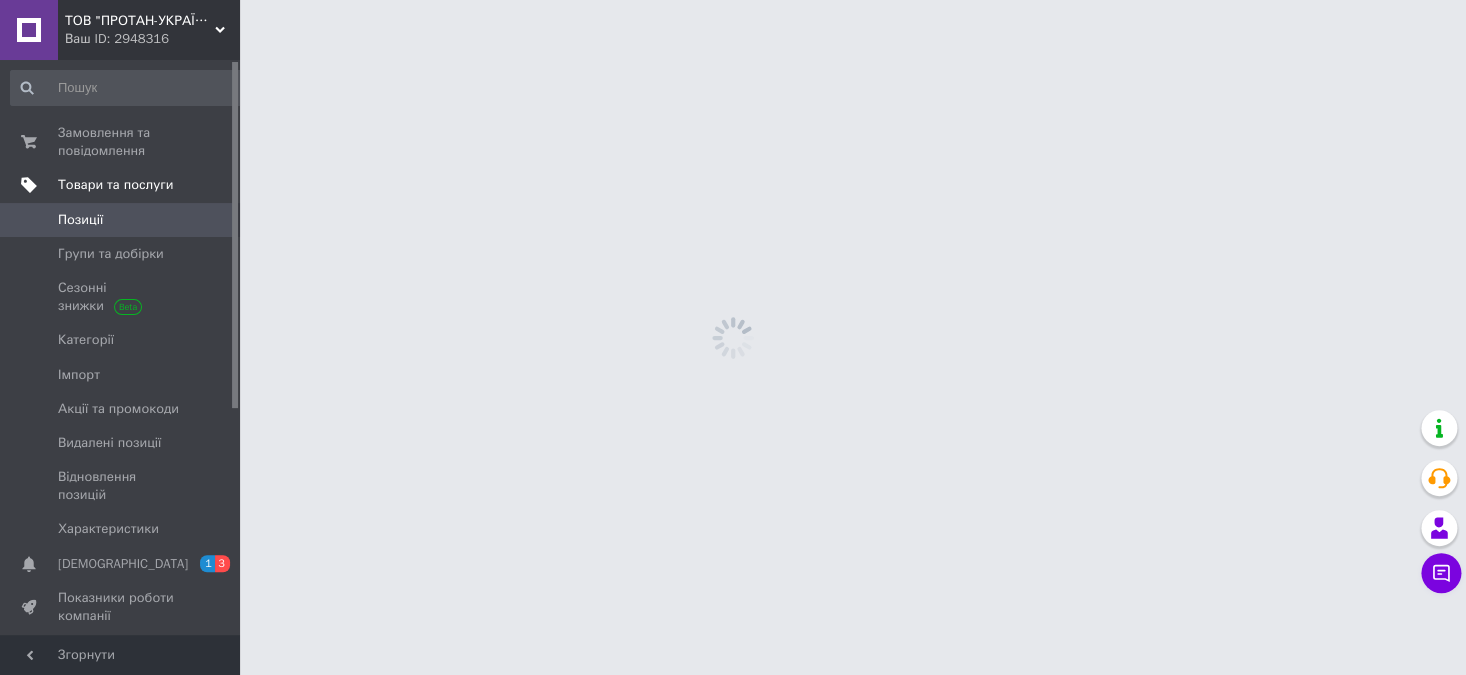 scroll, scrollTop: 0, scrollLeft: 0, axis: both 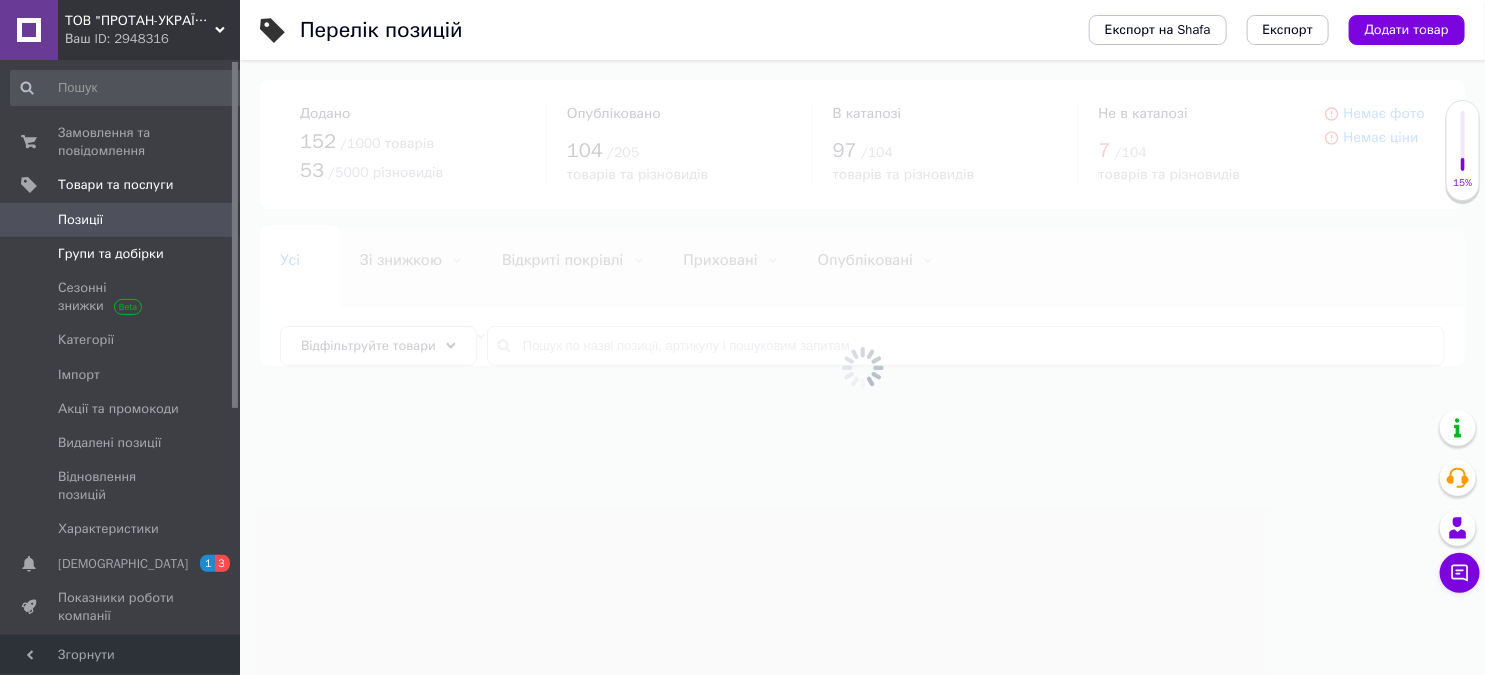 click on "Групи та добірки" at bounding box center (111, 254) 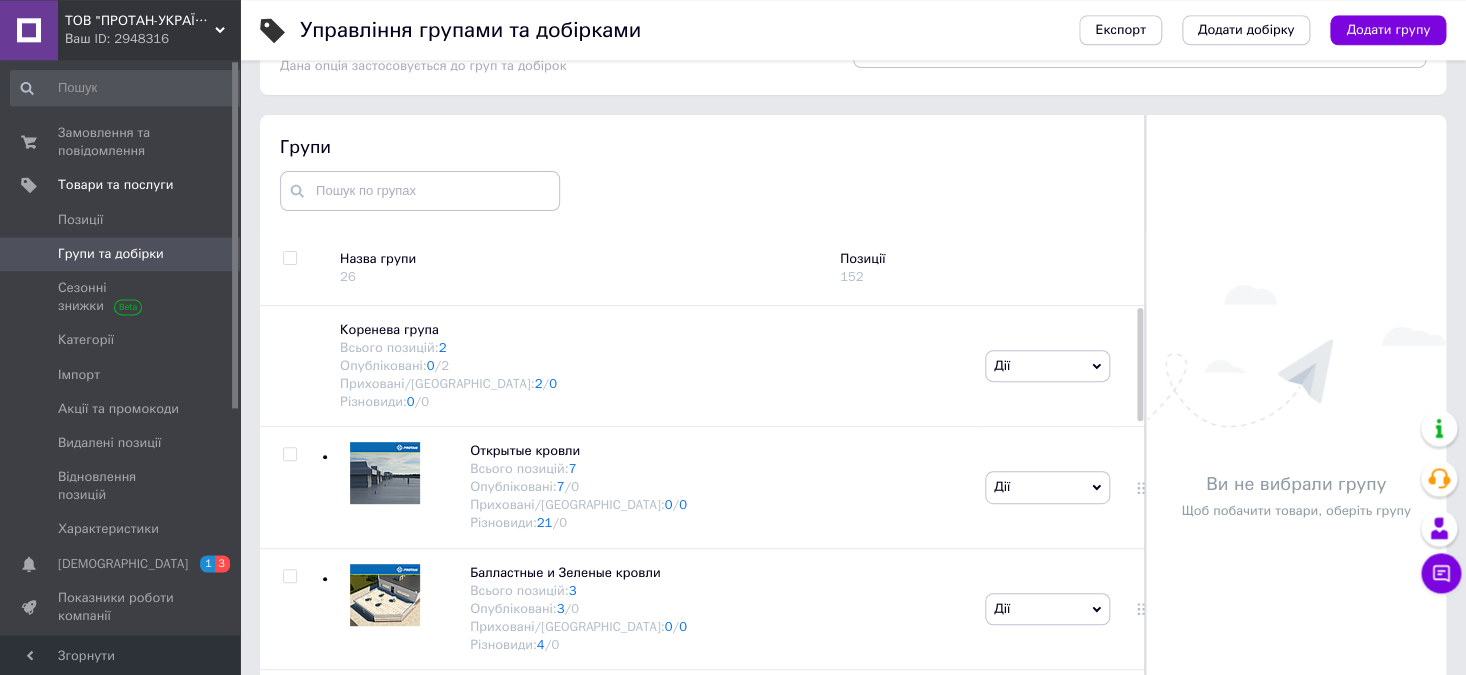 scroll, scrollTop: 113, scrollLeft: 0, axis: vertical 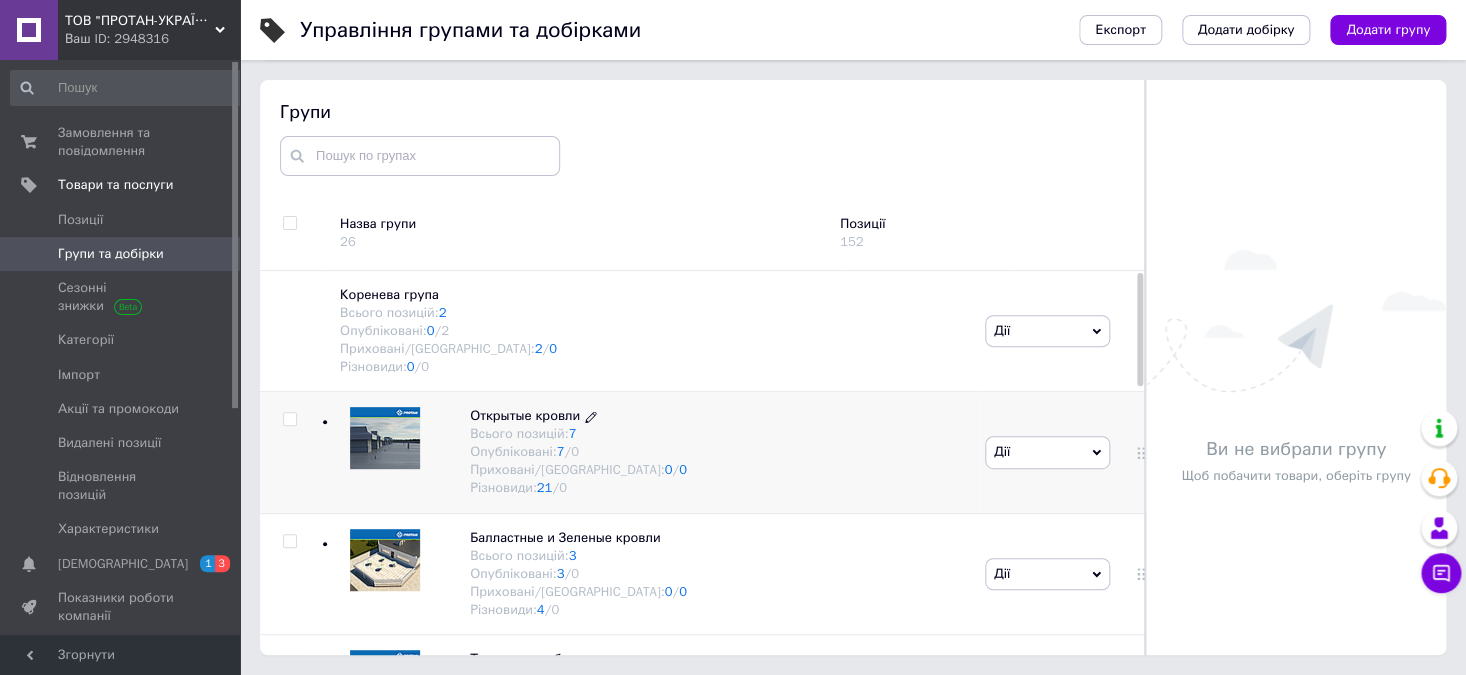 click on "Опубліковані:  7  /  0" at bounding box center (578, 452) 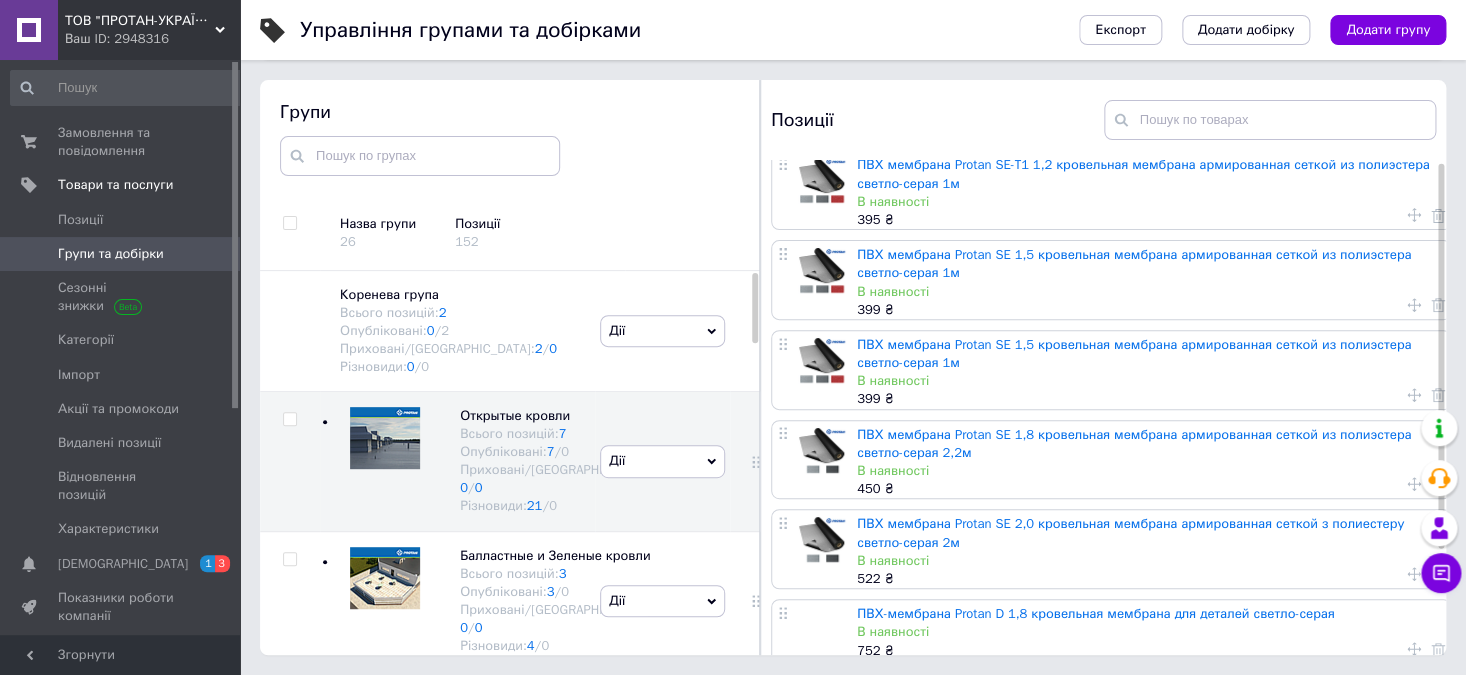 scroll, scrollTop: 0, scrollLeft: 0, axis: both 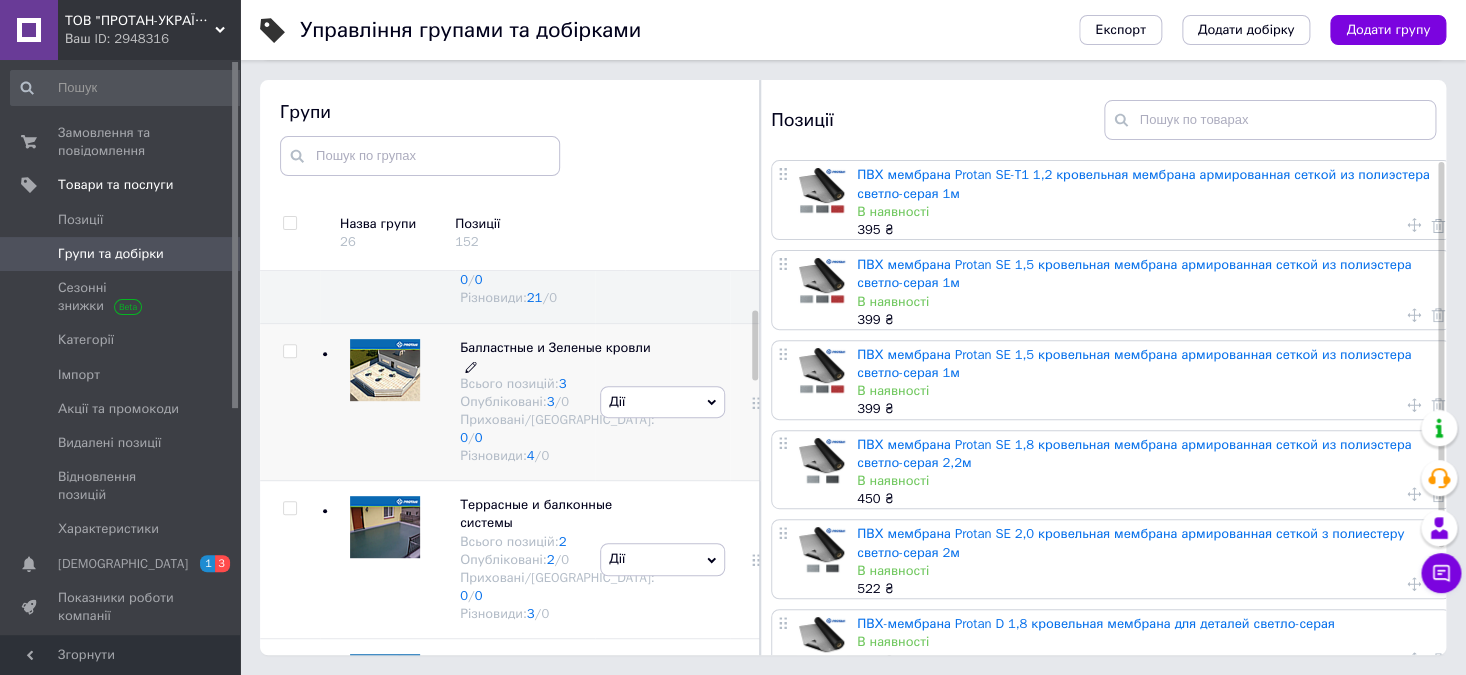 click on "Балластные и Зеленые кровли" at bounding box center (555, 347) 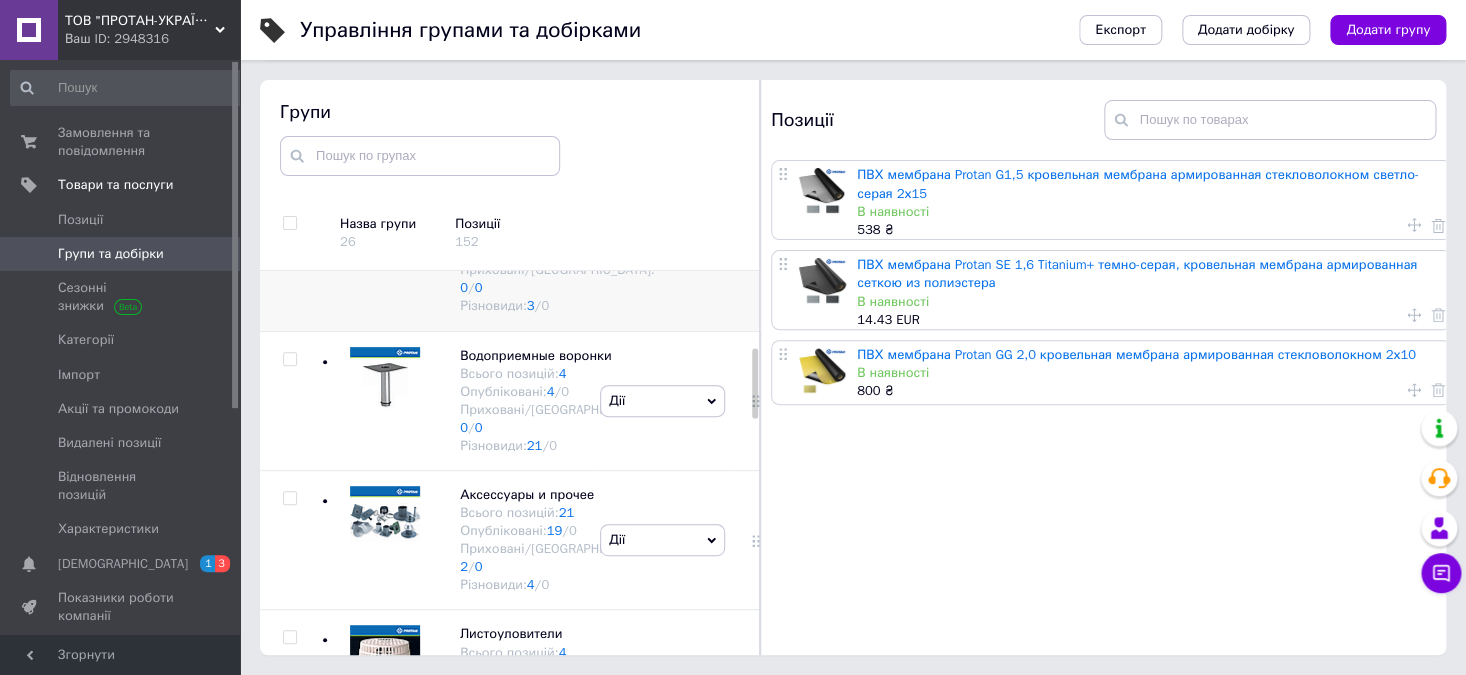 scroll, scrollTop: 416, scrollLeft: 0, axis: vertical 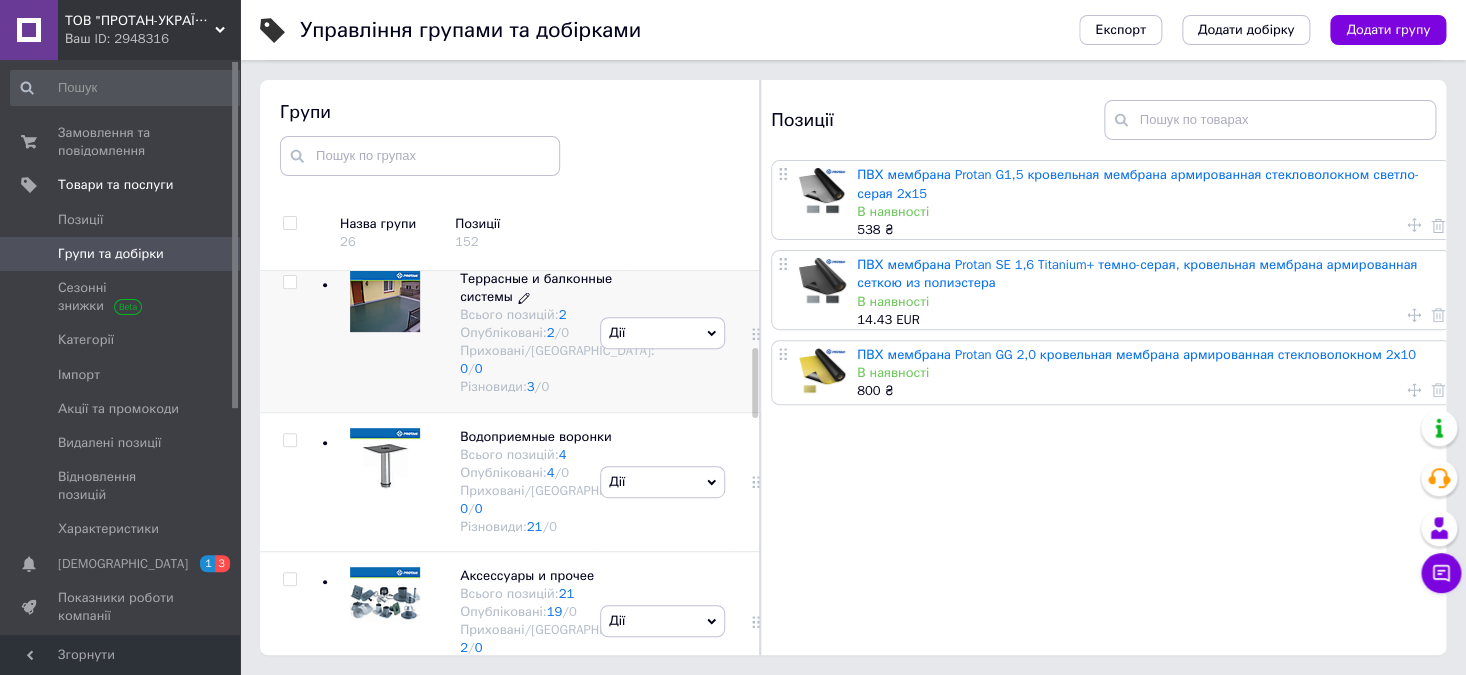 click on "Всього позицій:  2" at bounding box center [557, 315] 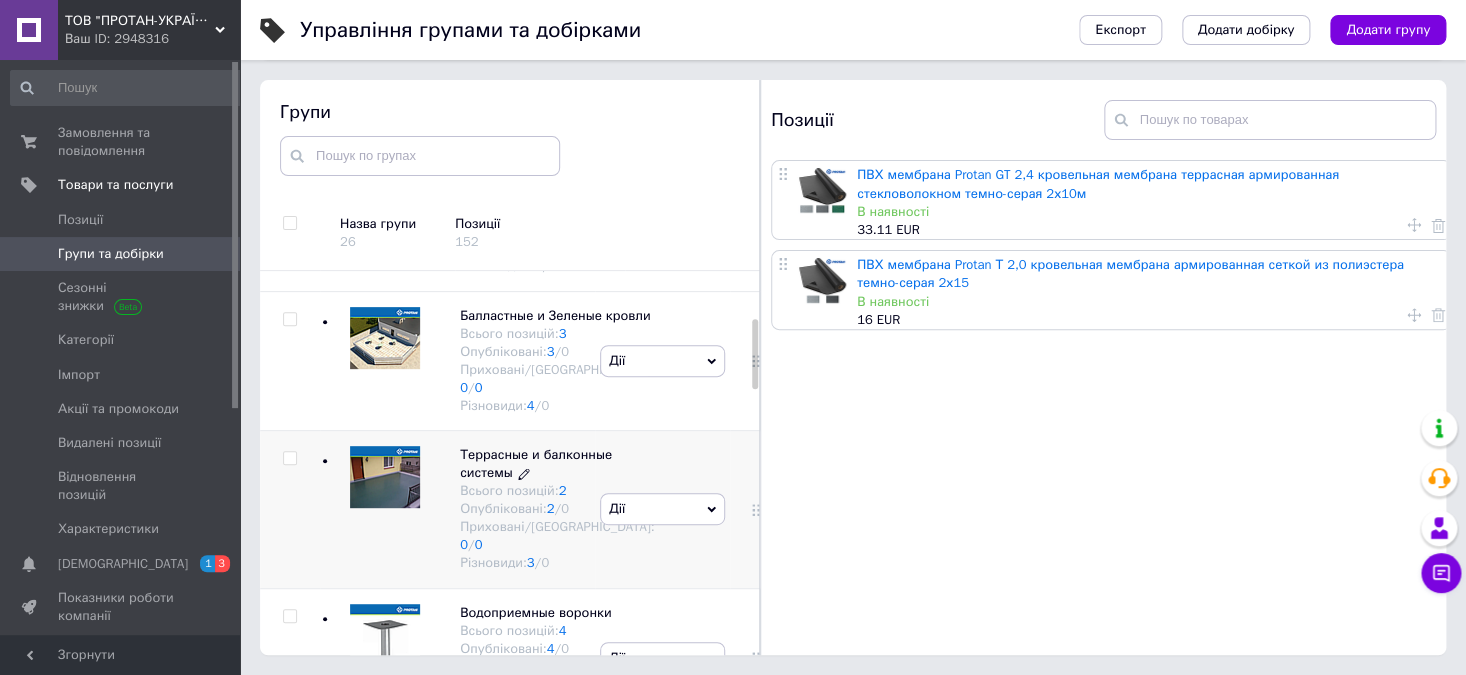 scroll, scrollTop: 104, scrollLeft: 0, axis: vertical 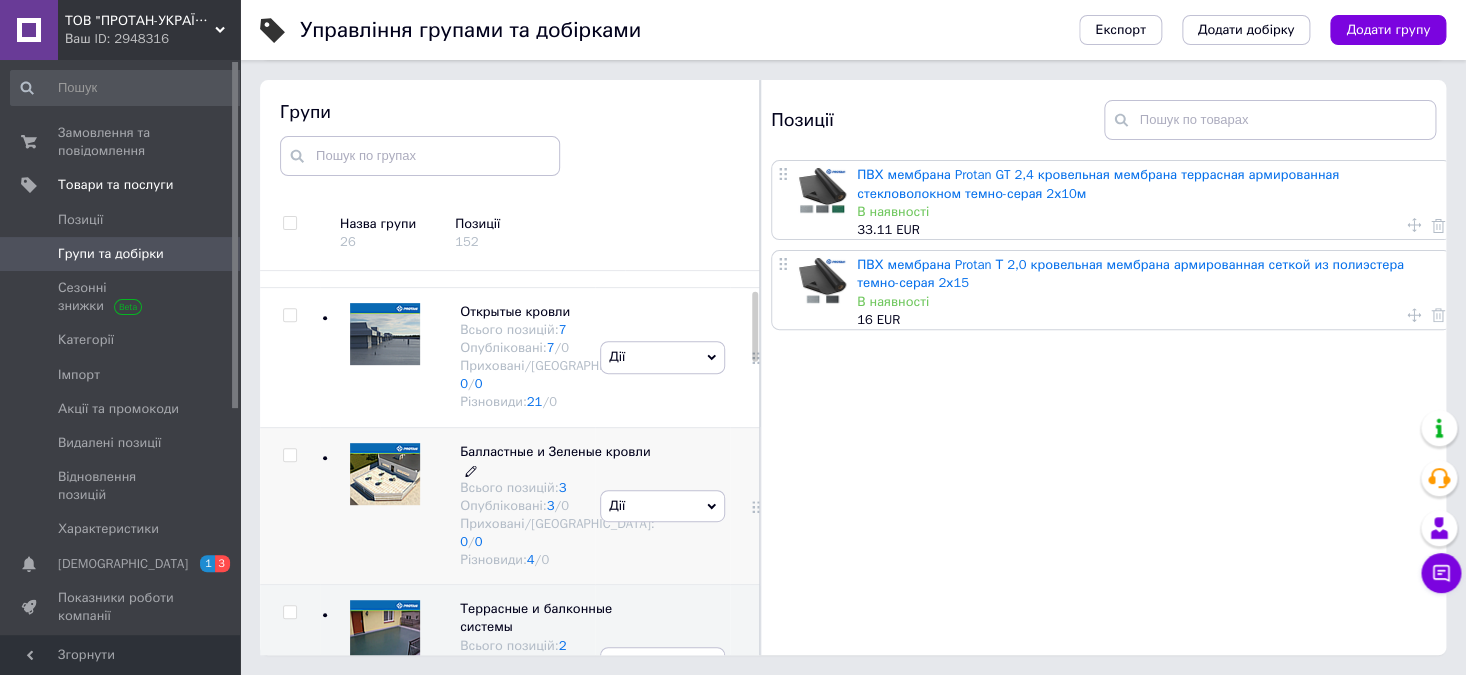 click on "Балластные и Зеленые кровли" at bounding box center [555, 451] 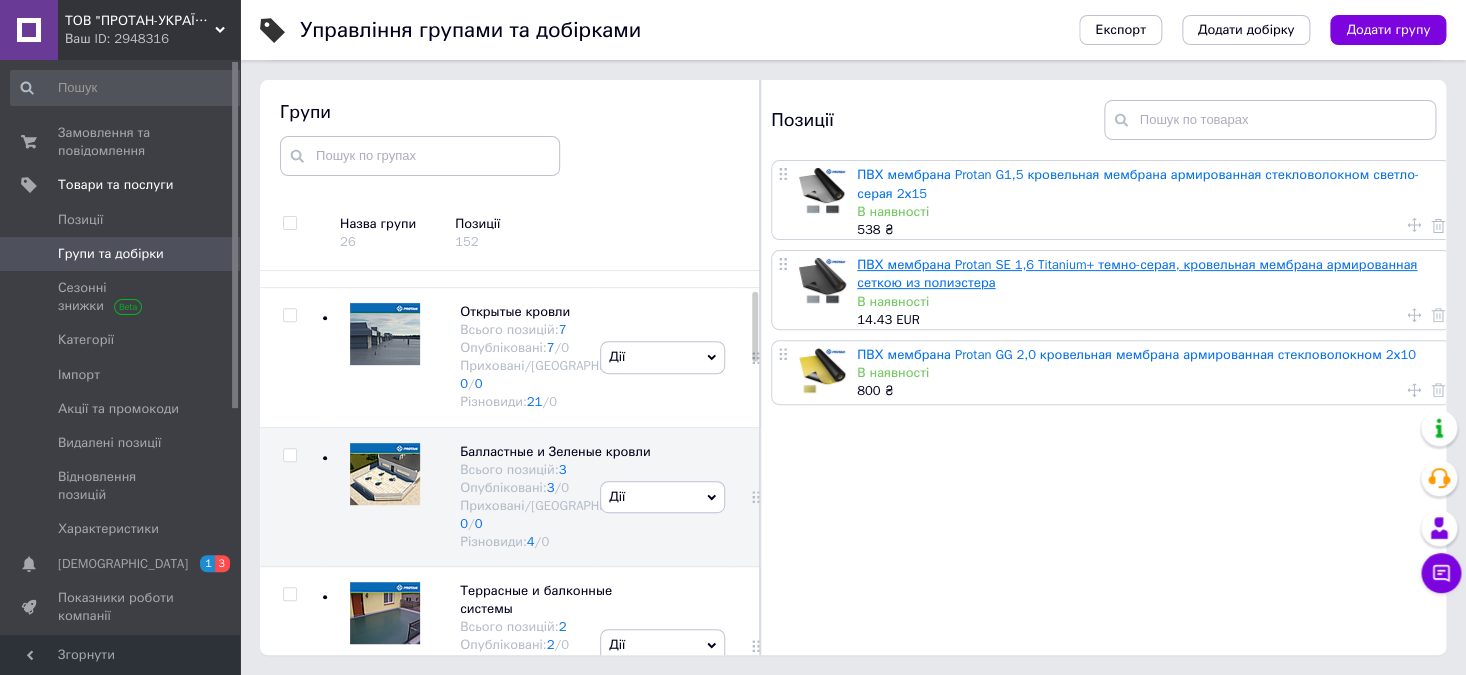 click on "ПВХ мембрана Protan SE 1,6 Titanium+ темно-серая, кровельная мембрана армированная сеткою из полиэстера" at bounding box center (1137, 273) 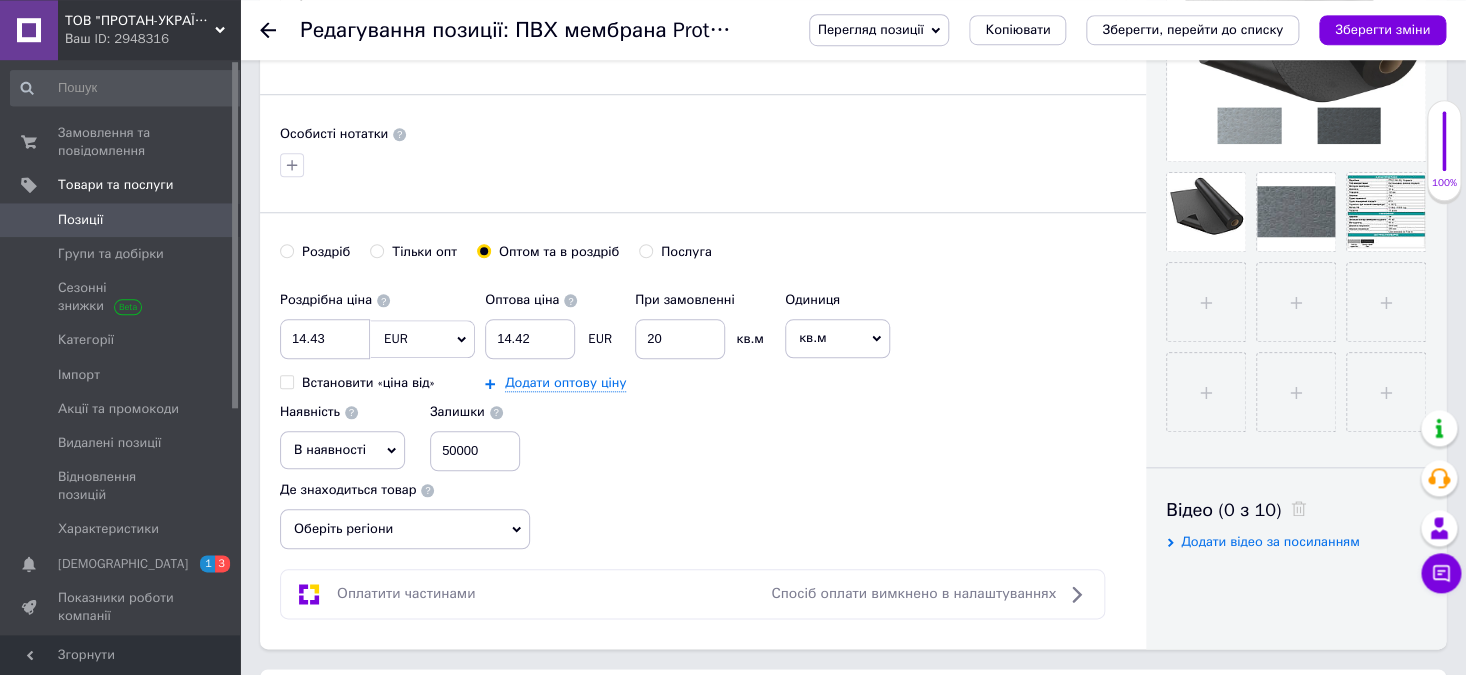 scroll, scrollTop: 624, scrollLeft: 0, axis: vertical 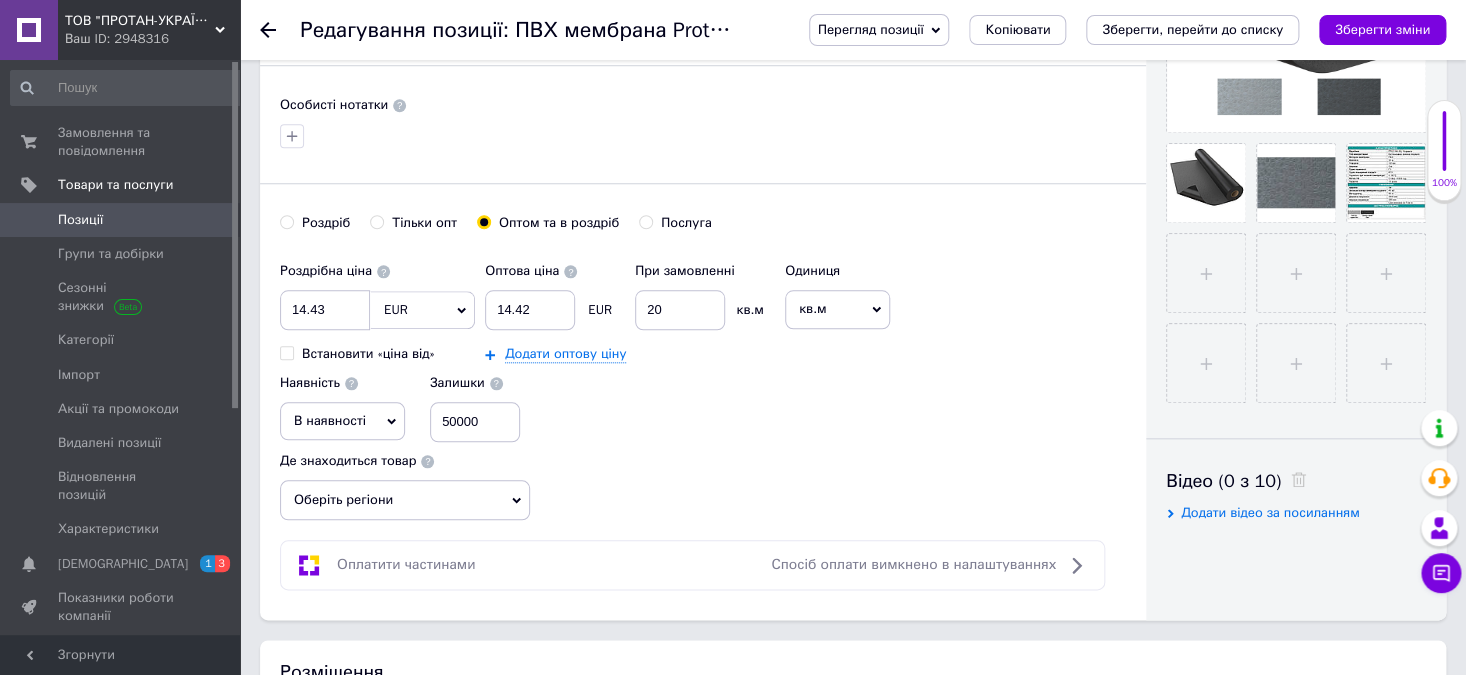 click 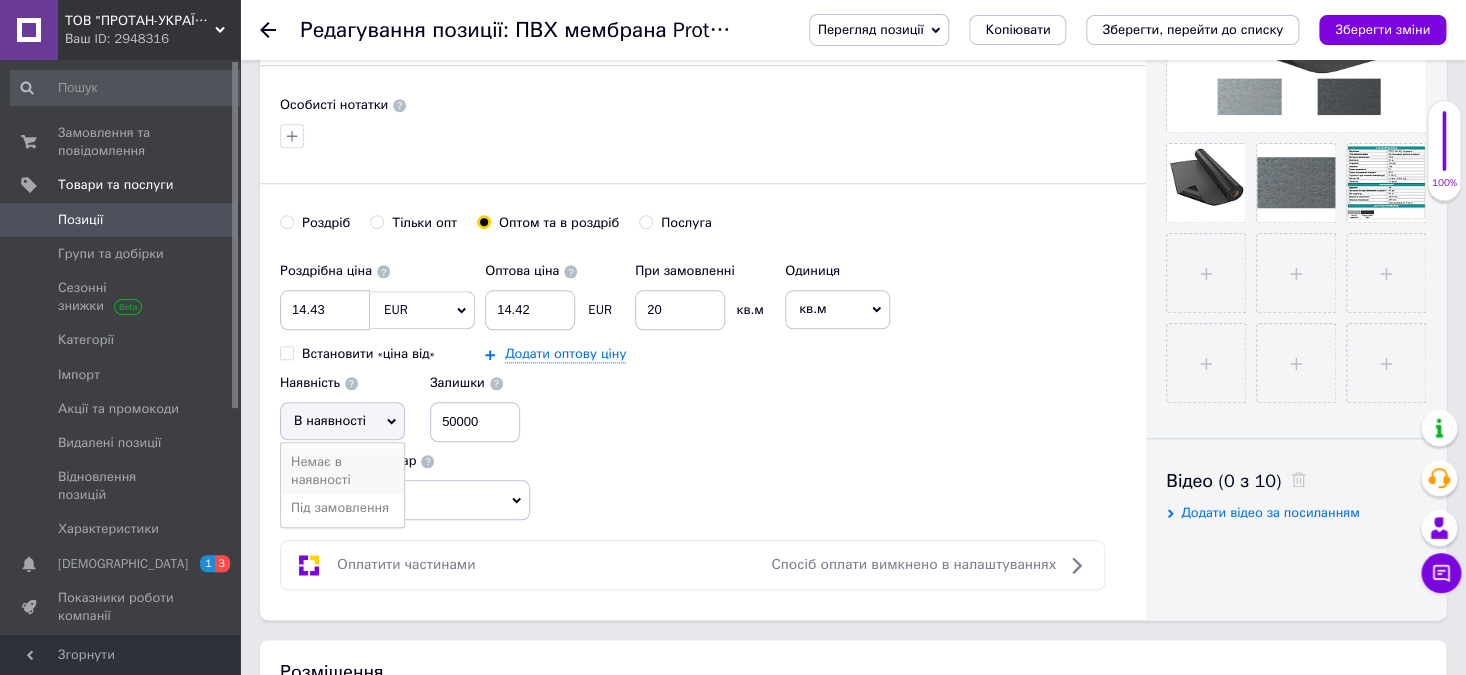 click on "Немає в наявності" at bounding box center (342, 471) 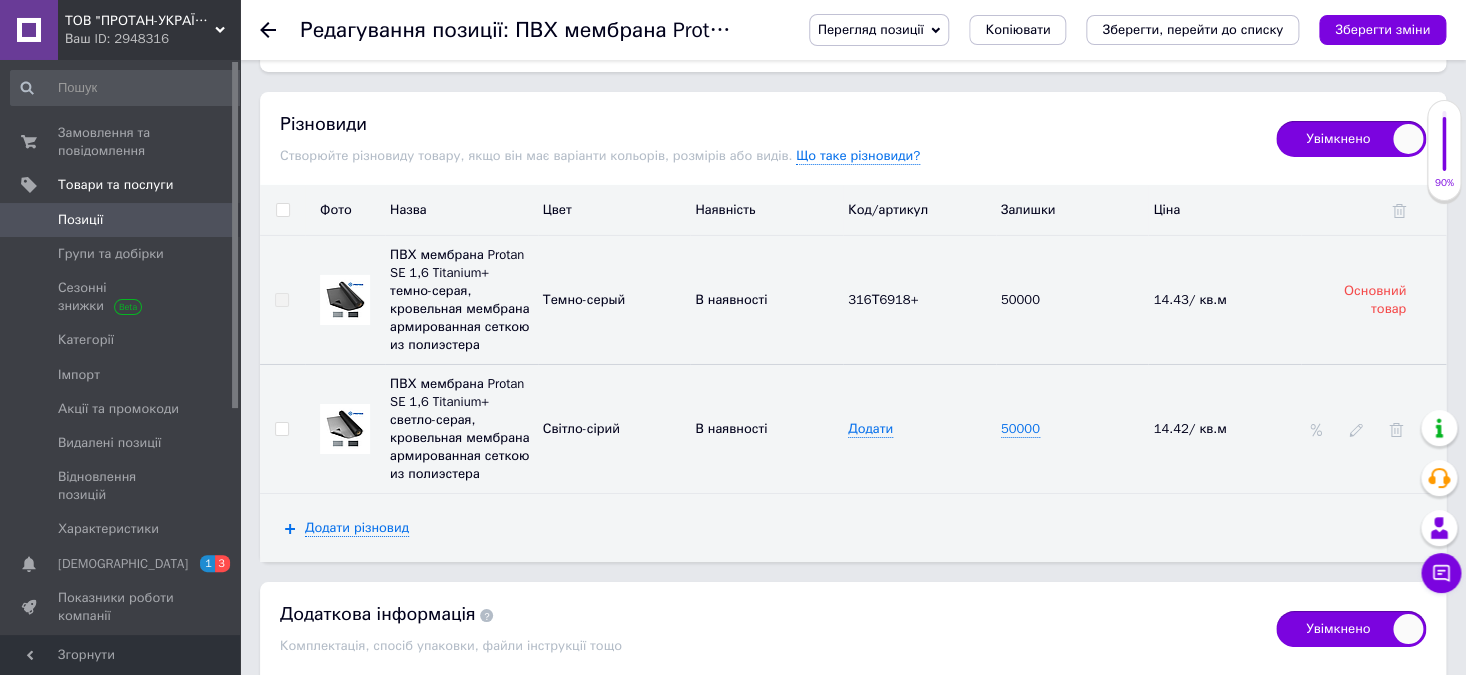 scroll, scrollTop: 2704, scrollLeft: 0, axis: vertical 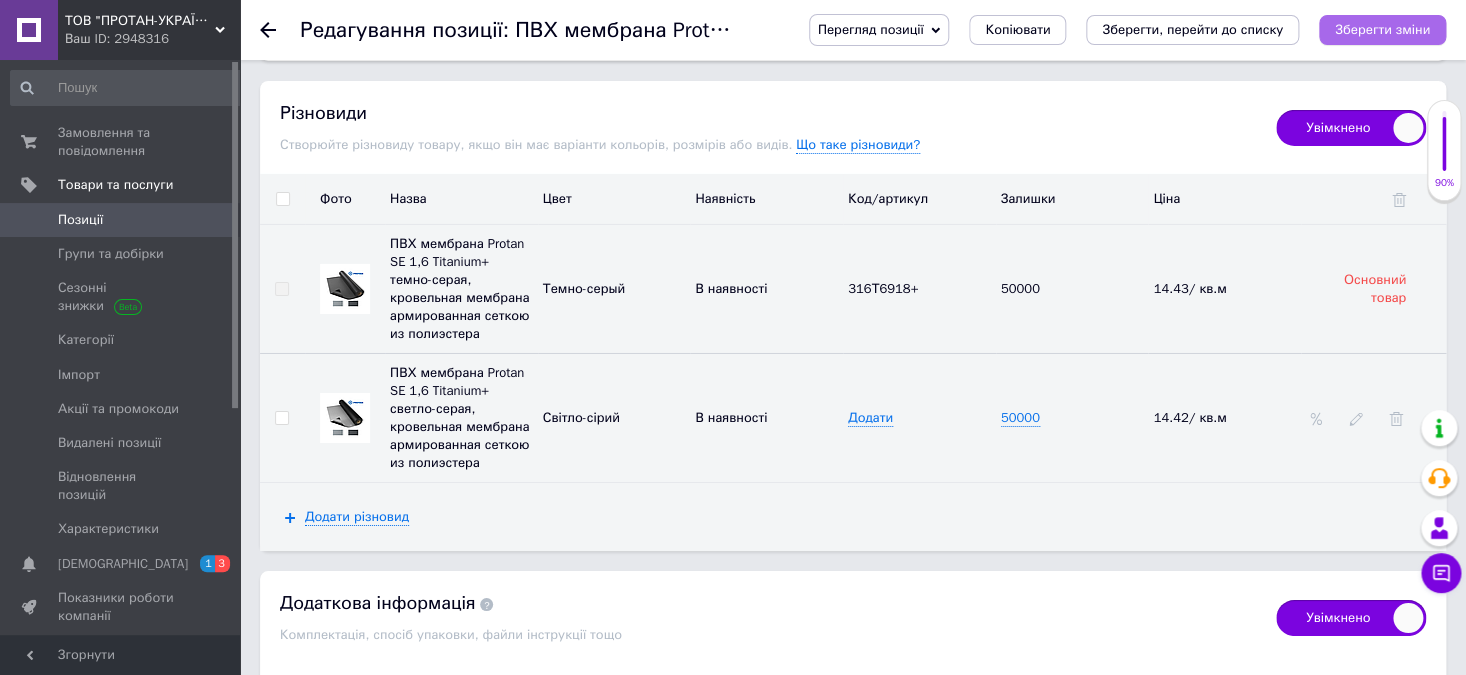 click on "Зберегти зміни" at bounding box center (1382, 29) 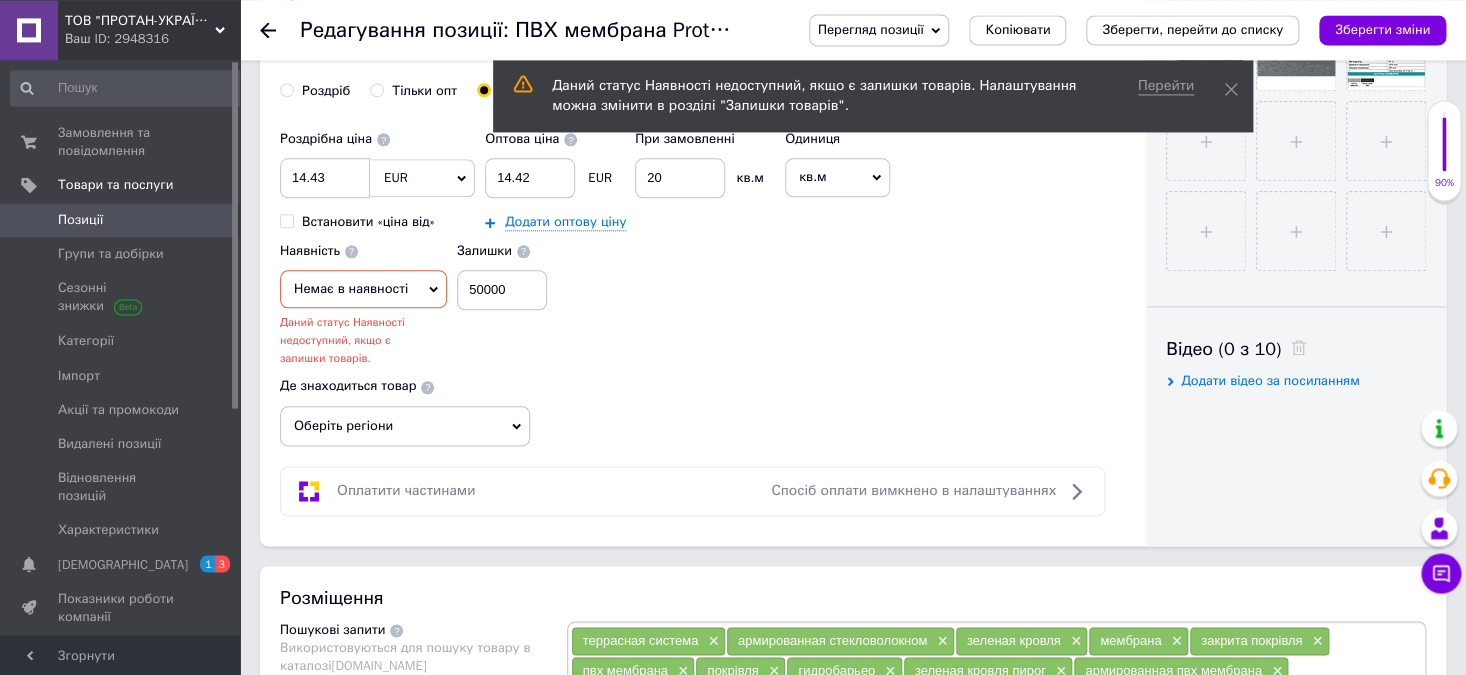scroll, scrollTop: 755, scrollLeft: 0, axis: vertical 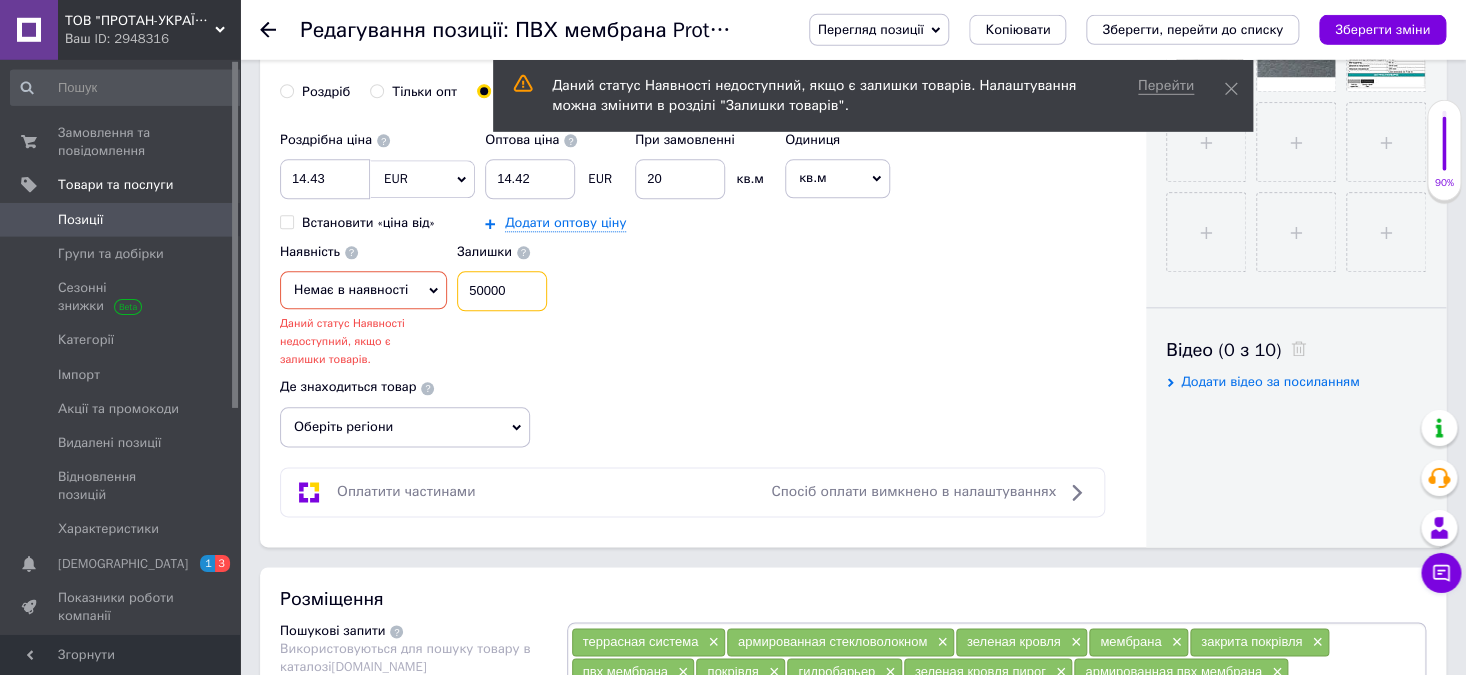 drag, startPoint x: 508, startPoint y: 292, endPoint x: 419, endPoint y: 286, distance: 89.20202 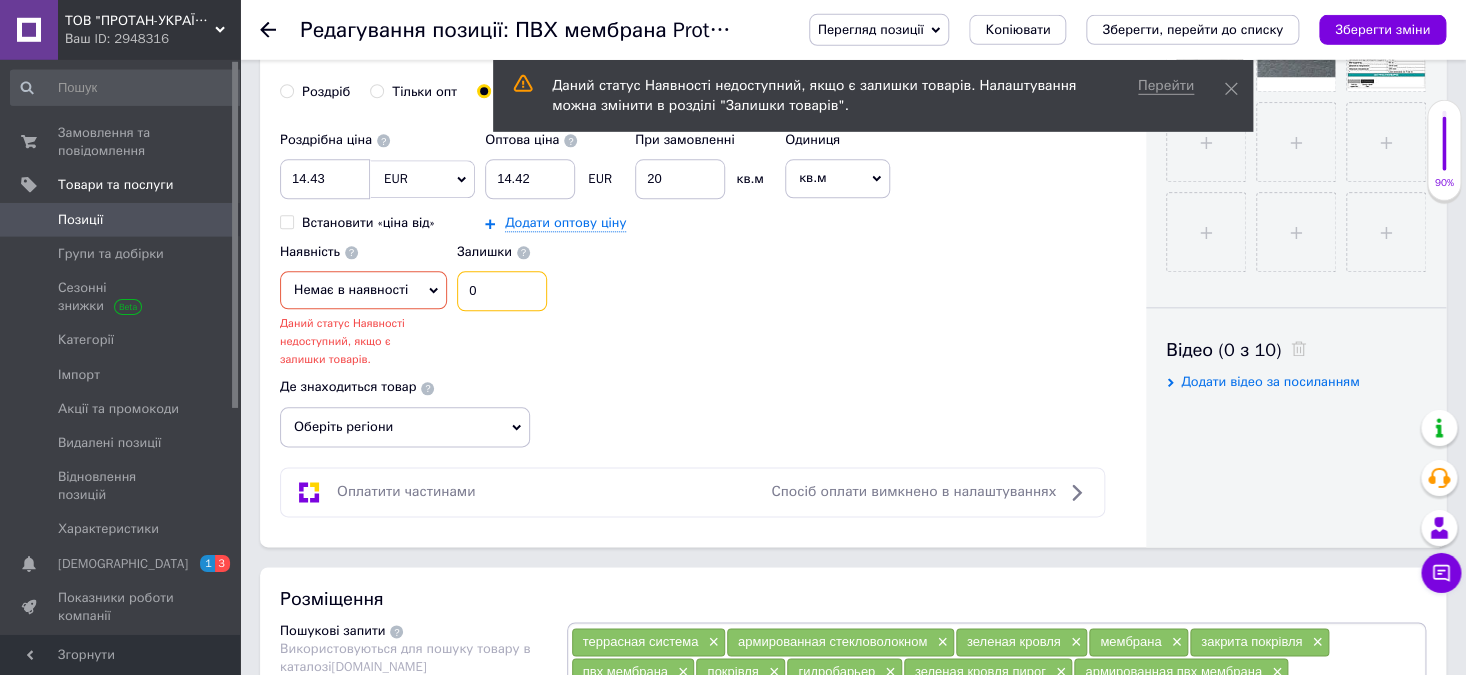 type on "0" 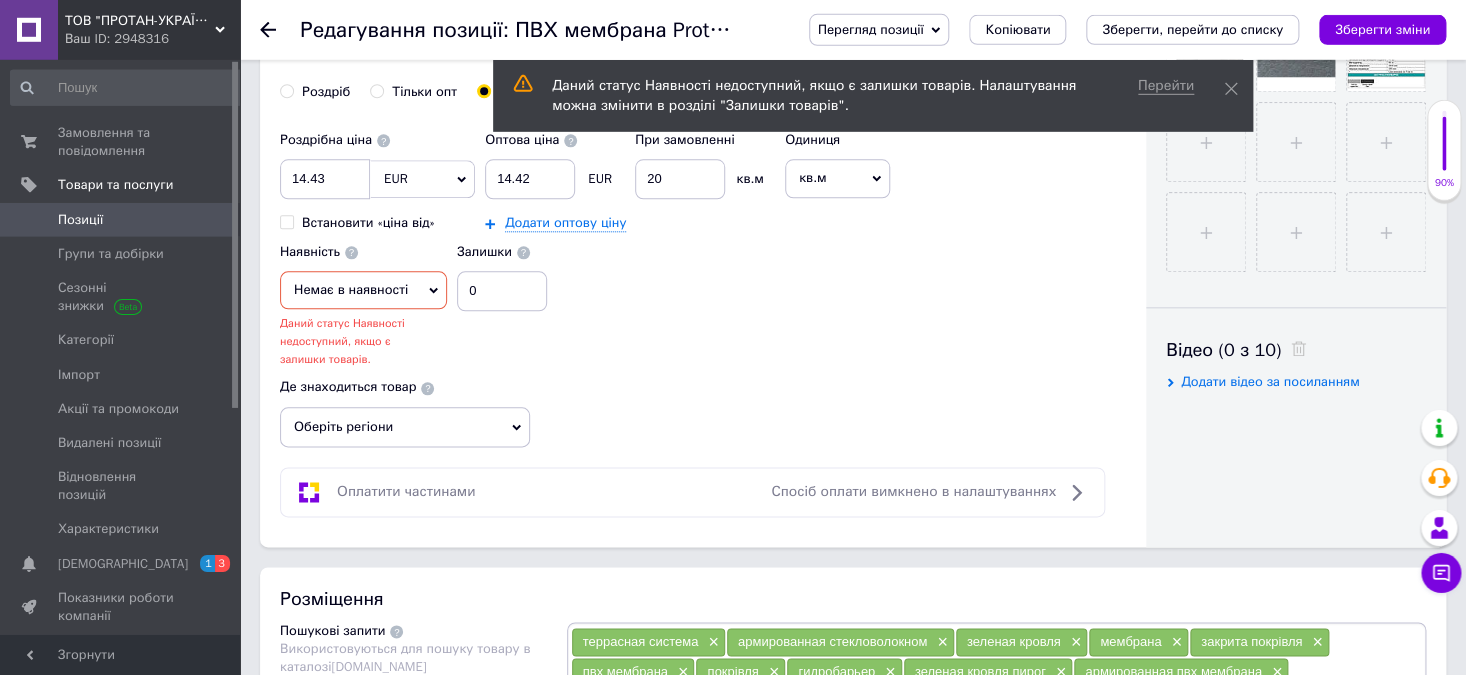 click on "Роздрібна ціна 14.43 EUR $ CHF ₴ GBP ¥ PLN ₸ MDL HUF KGS CNY TRY KRW lei Встановити «ціна від» Оптова ціна 14.42 EUR При замовленні 20 кв.м Додати оптову ціну Одиниця кв.м Популярне шт. комплект упаковка пара м кг пог.м послуга т а автоцистерна ампула б балон банка блістер бобіна бочка [PERSON_NAME] бухта в ват виїзд відро г г га година гр/кв.м гігакалорія д дав два місяці день доба доза є єврокуб з зміна к кВт каністра карат кв.дм кв.см кв.фут квартал кг кг/кв.м км колесо комплект коробка куб.дм куб.м л л лист м м мВт мл мм моток місяць мішок н набір номер о об'єкт од. п палетомісце пара партія пач р [PERSON_NAME]" at bounding box center [703, 244] 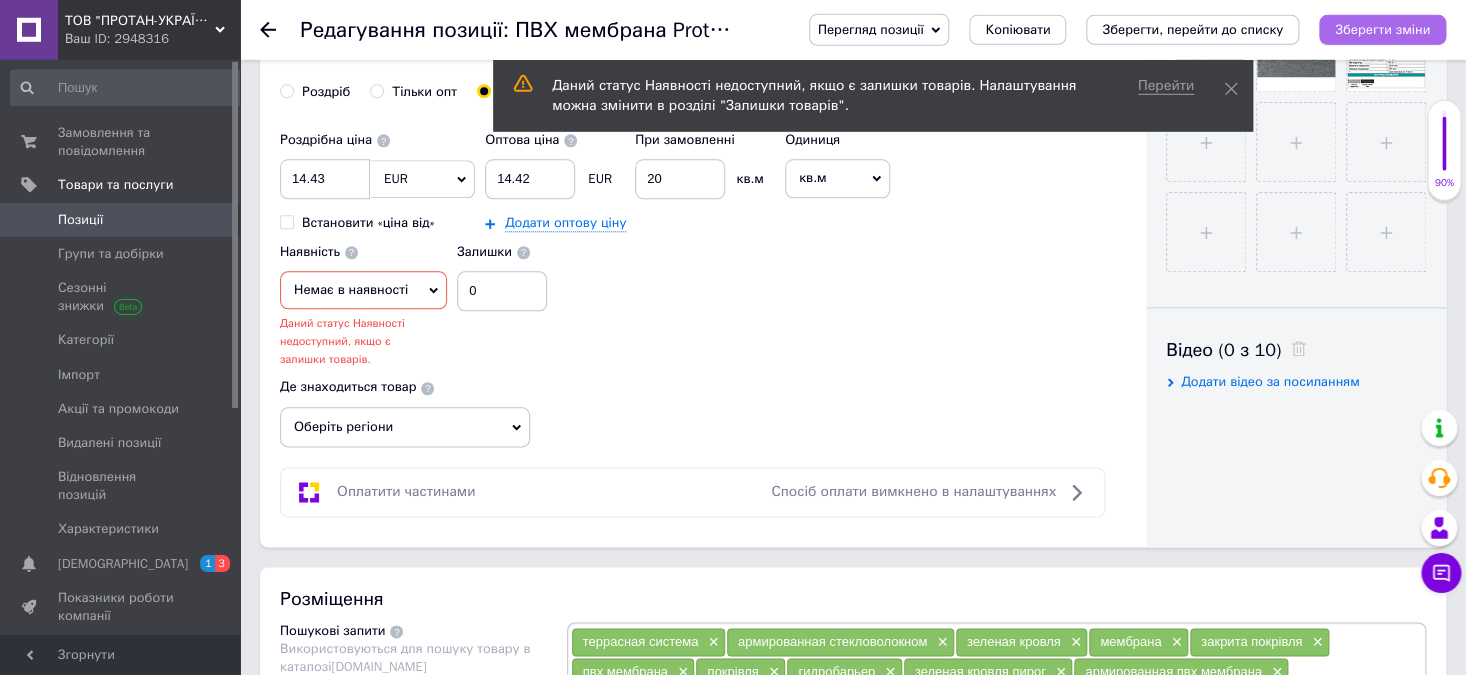 click on "Зберегти зміни" at bounding box center (1382, 29) 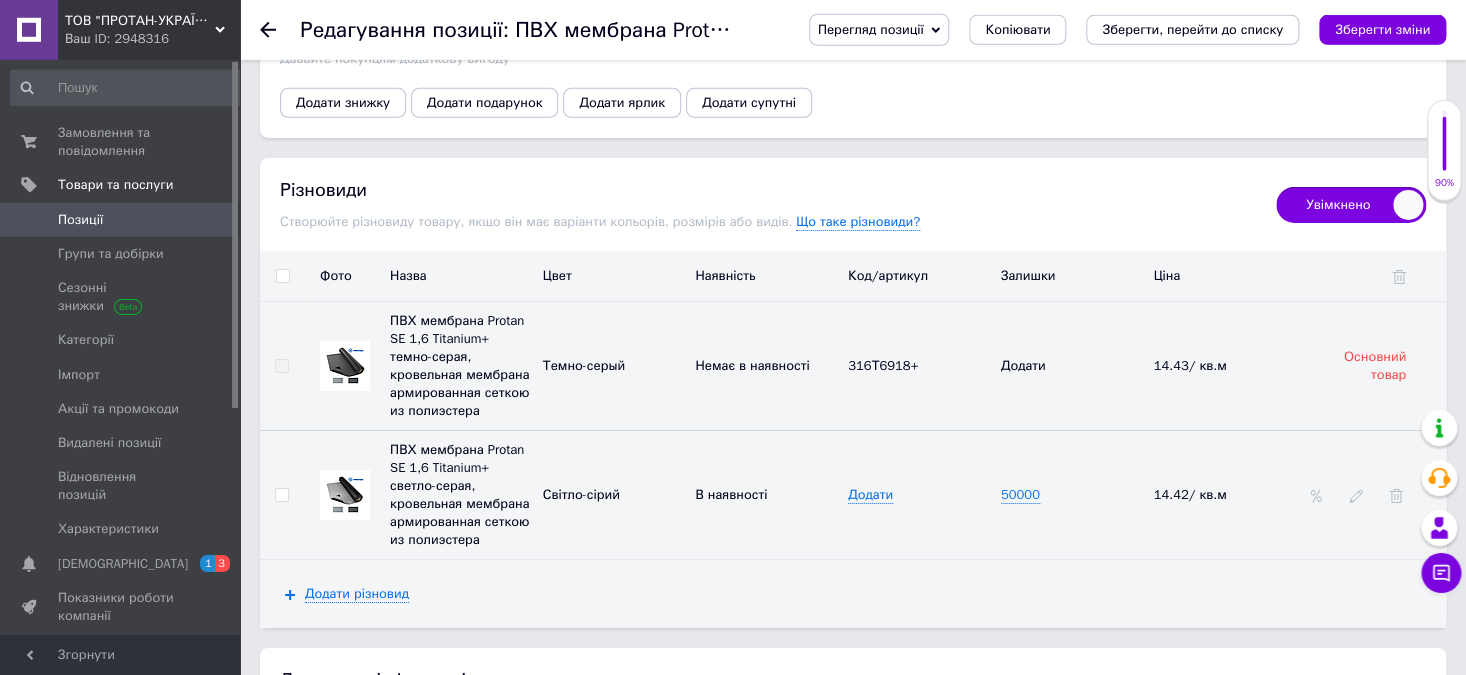 scroll, scrollTop: 2731, scrollLeft: 0, axis: vertical 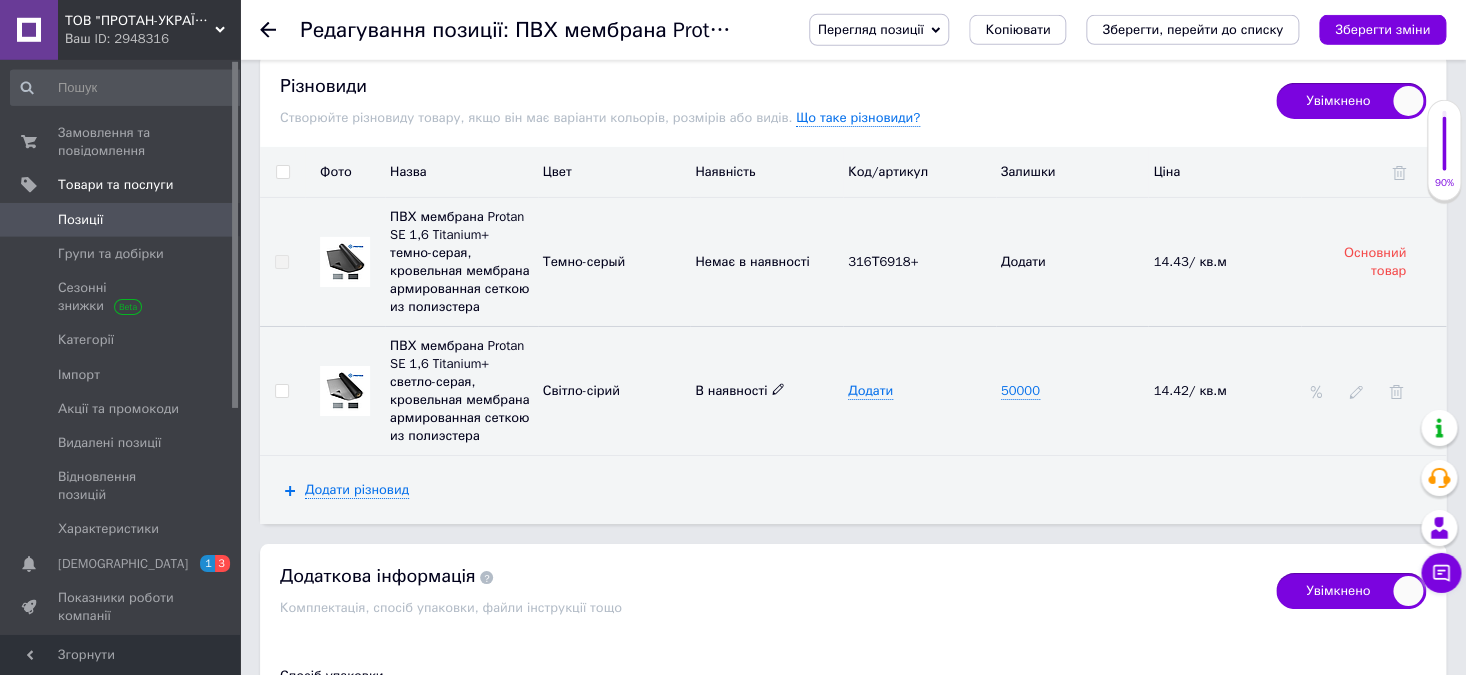 click 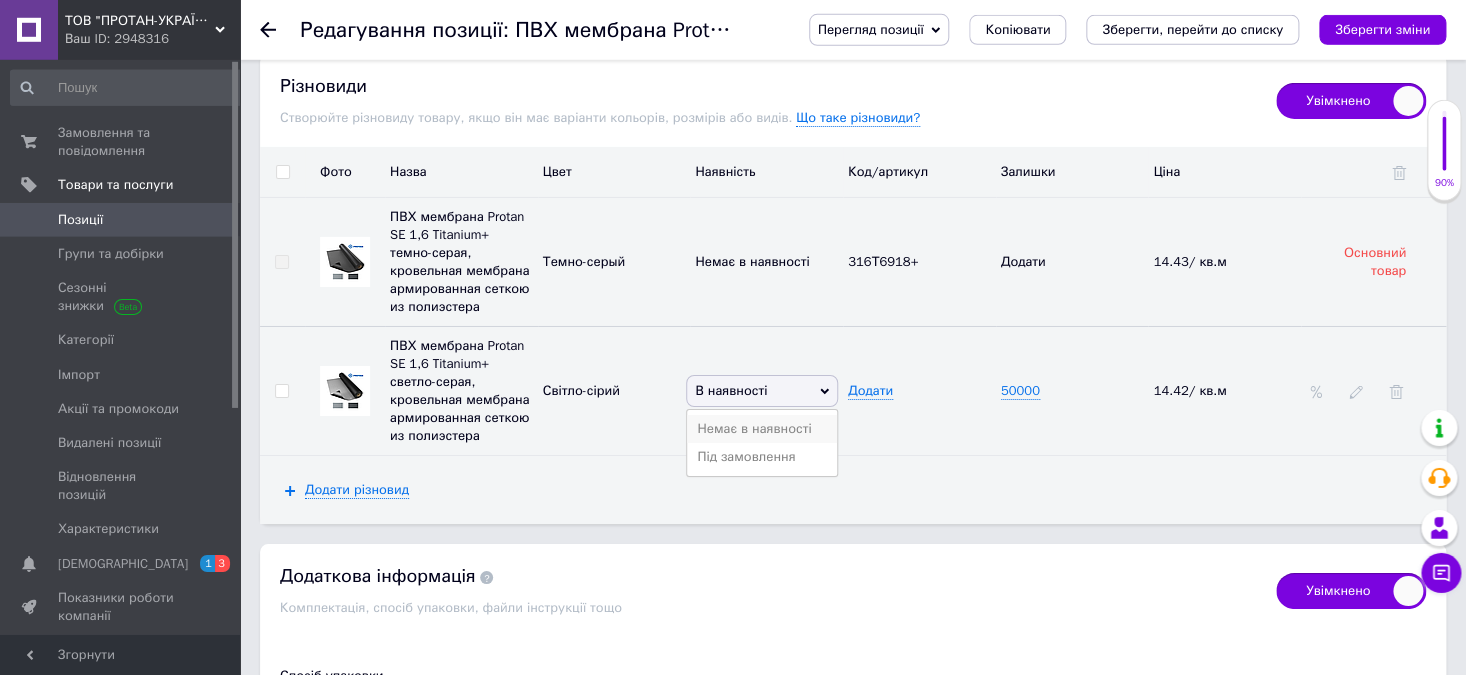 click on "Немає в наявності" at bounding box center [762, 429] 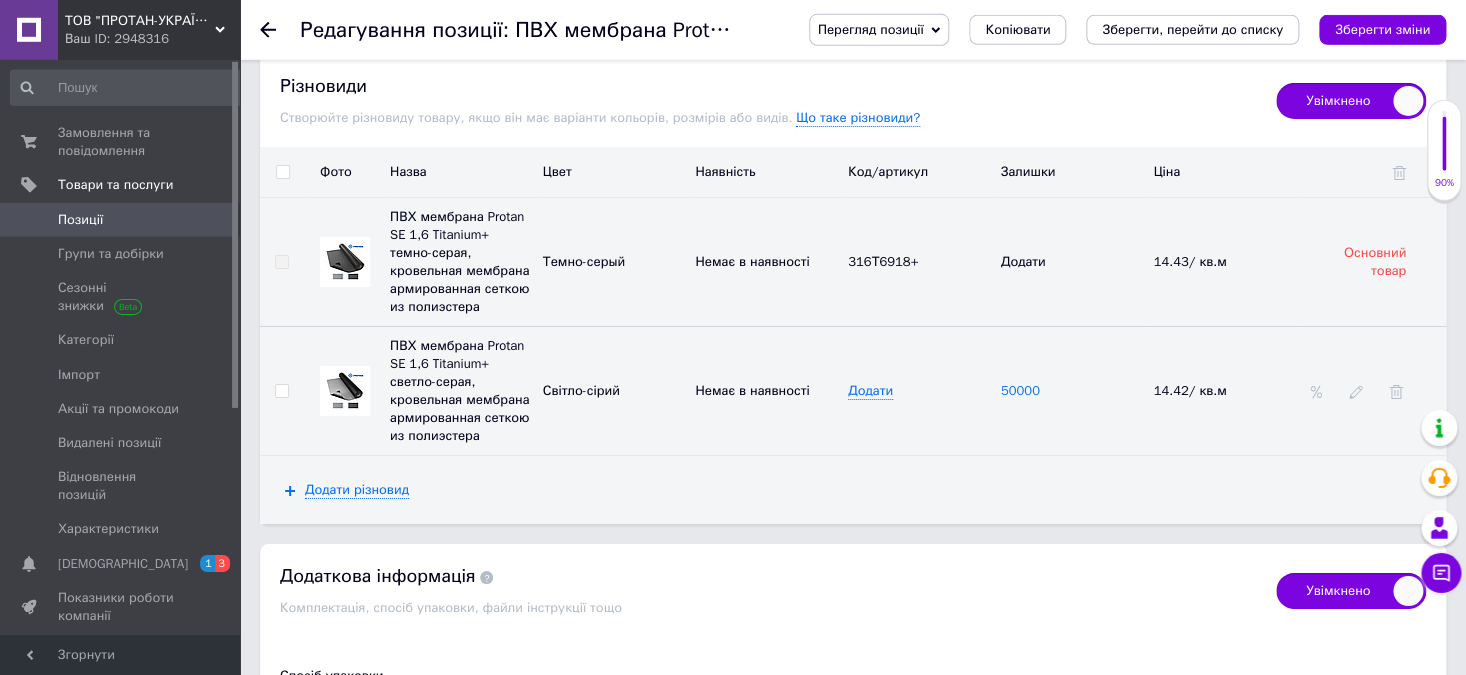 click on "50000" at bounding box center (1020, 391) 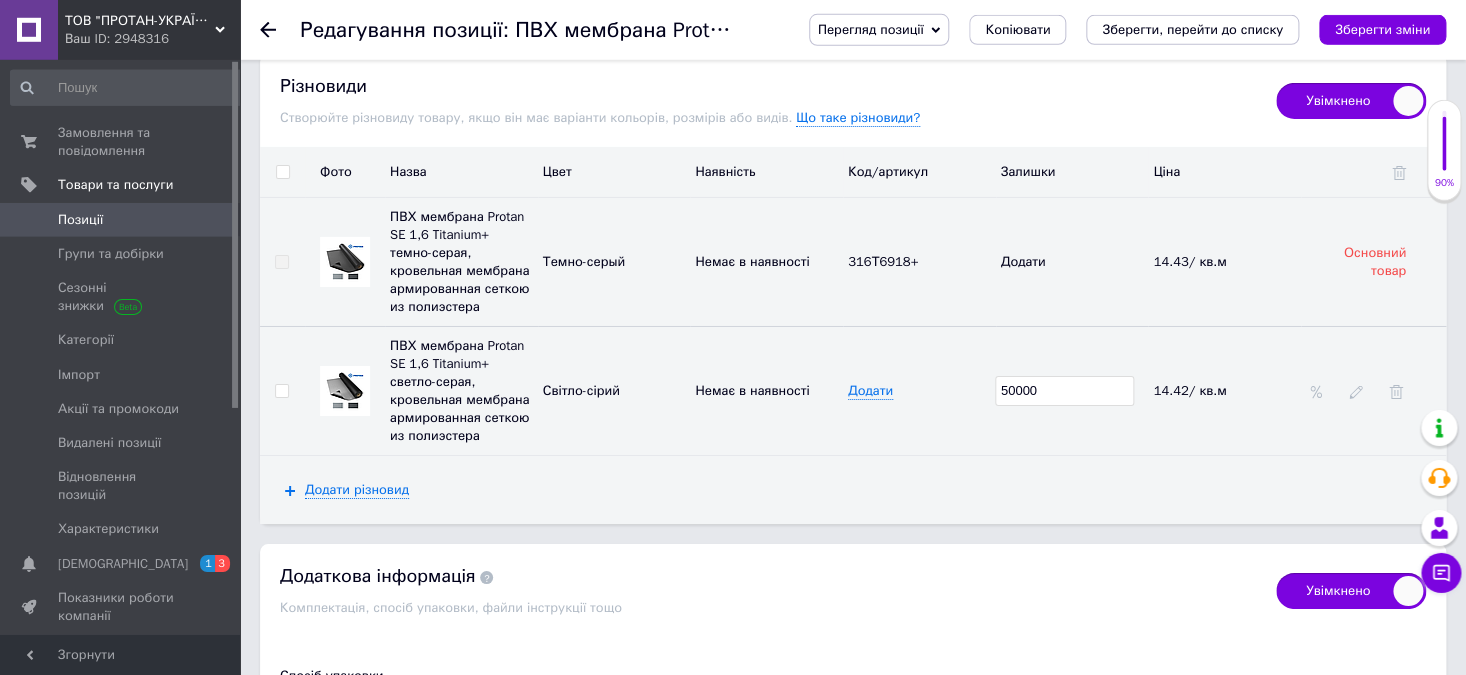 drag, startPoint x: 1051, startPoint y: 382, endPoint x: 953, endPoint y: 388, distance: 98.1835 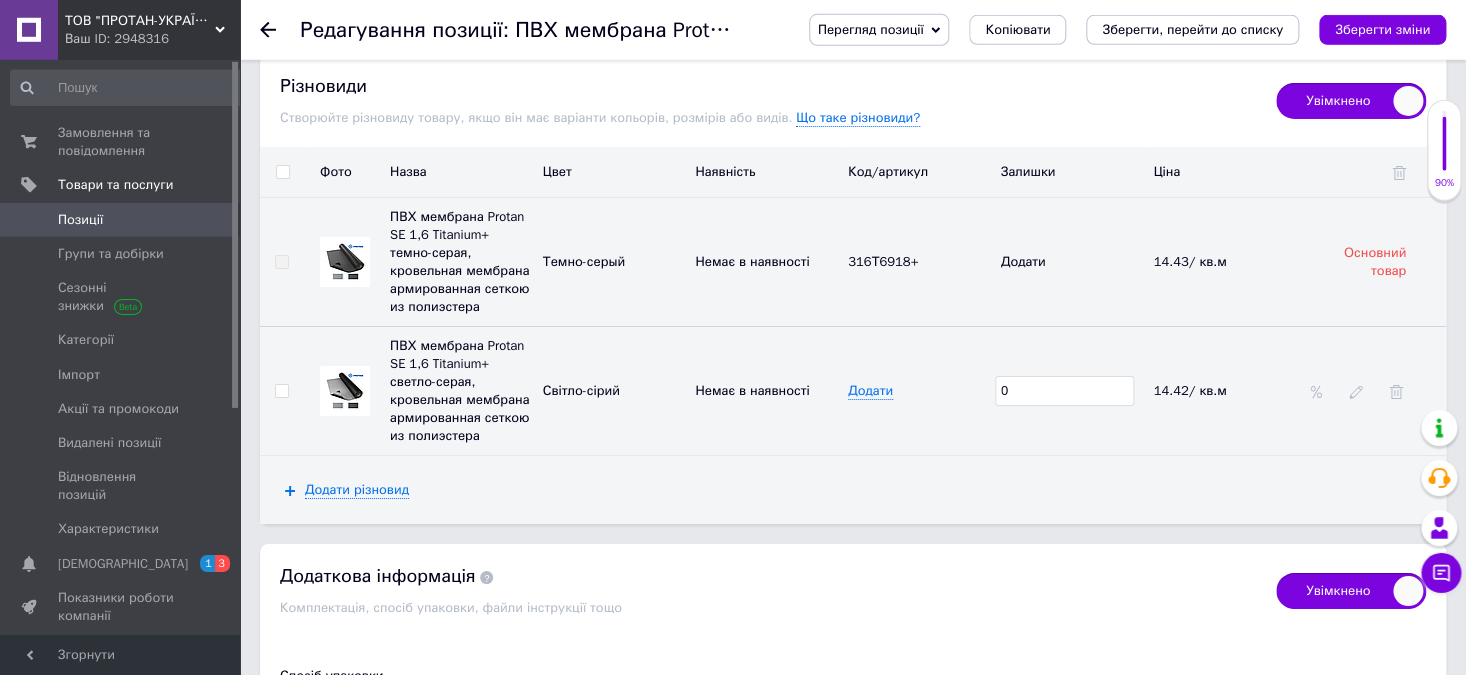 type on "0" 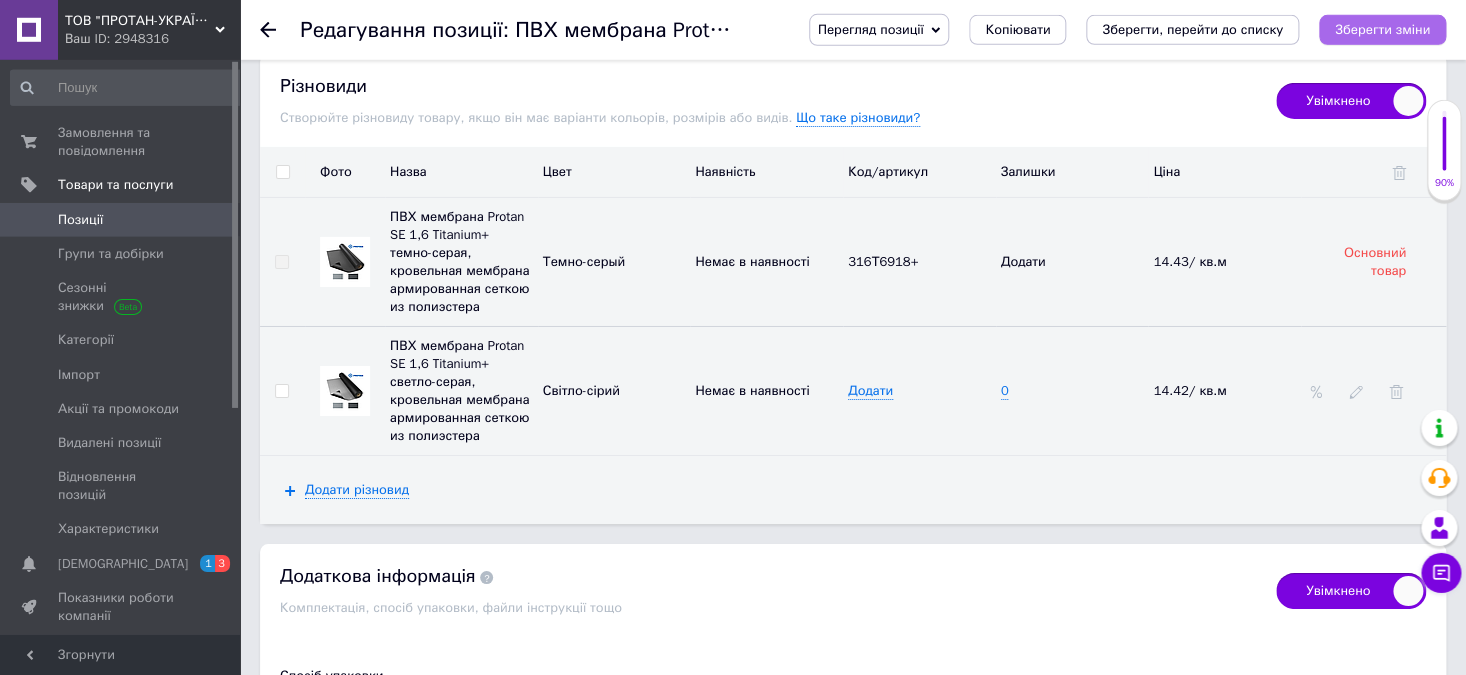 click on "Зберегти зміни" at bounding box center (1382, 30) 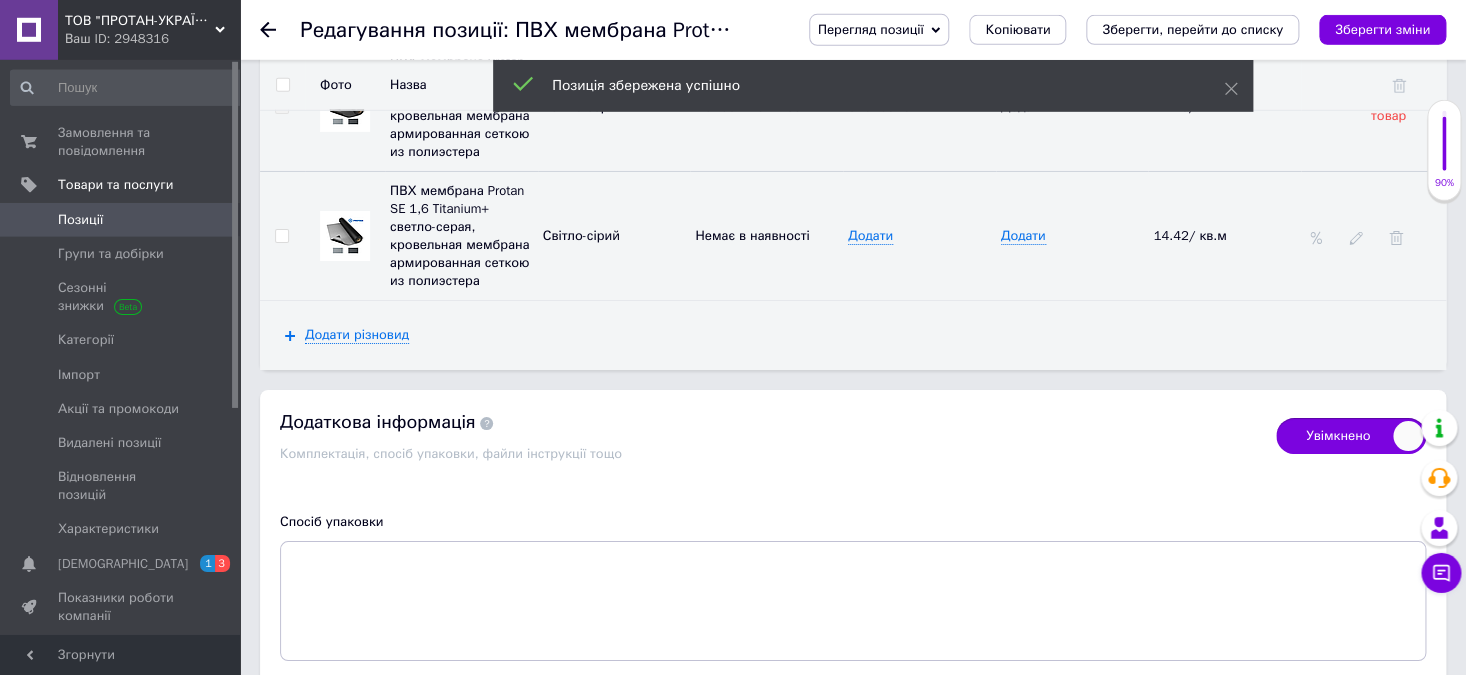 scroll, scrollTop: 2627, scrollLeft: 0, axis: vertical 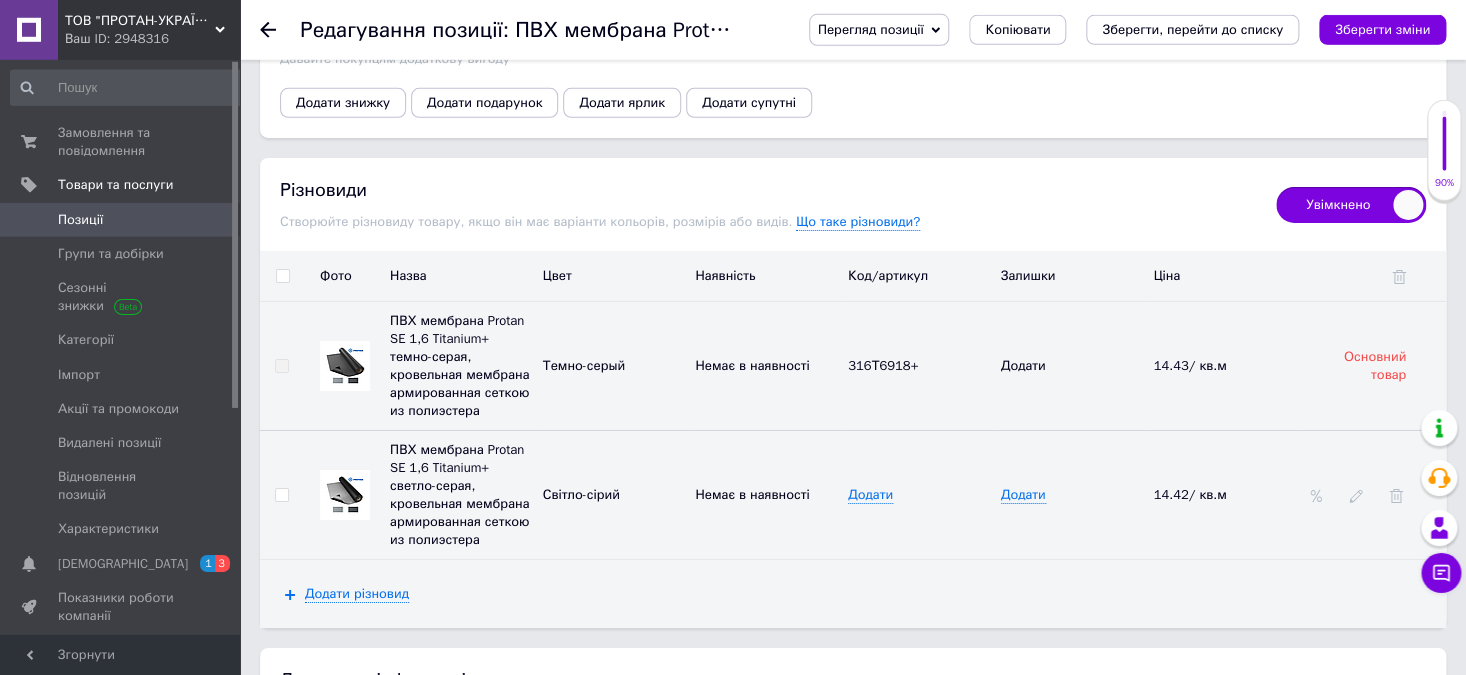 click on "ТОВ "ПРОТАН-УКРАЇНА"" at bounding box center (140, 21) 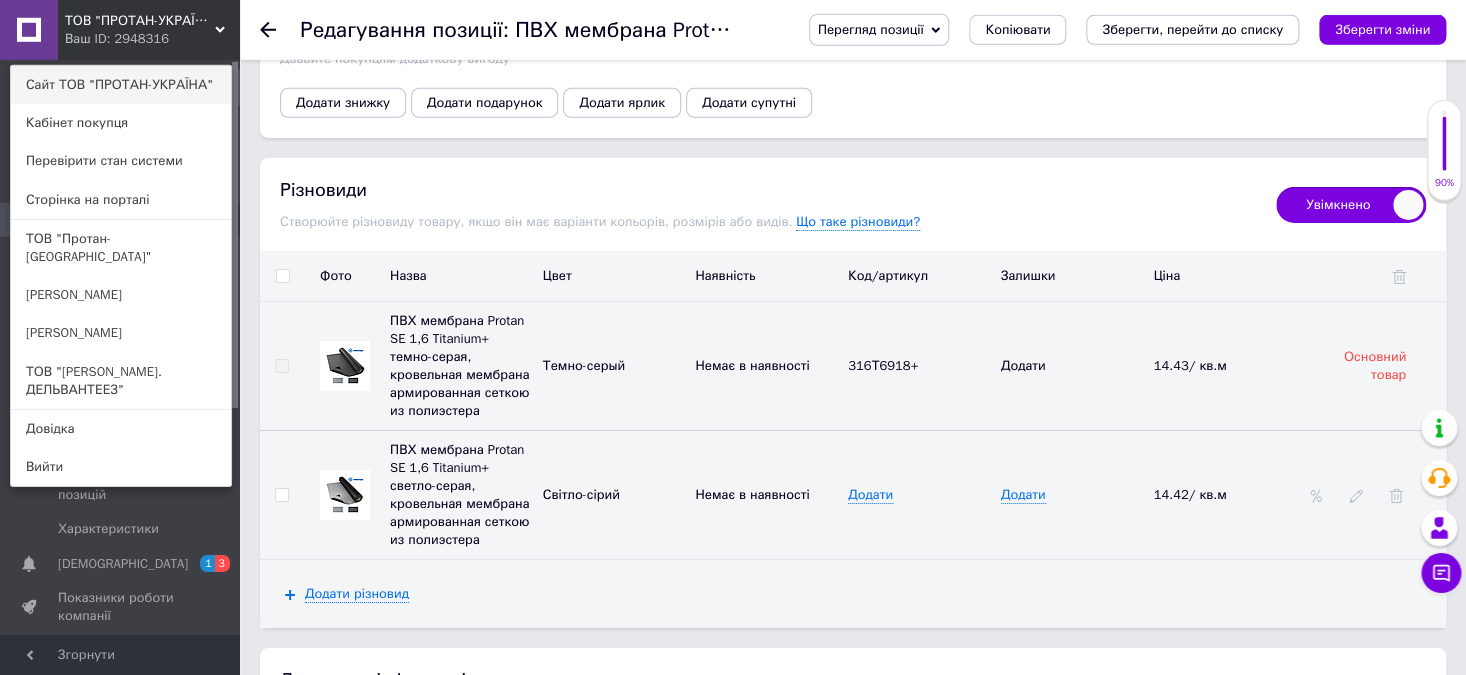 click on "Сайт ТОВ "ПРОТАН-УКРАЇНА"" at bounding box center (121, 85) 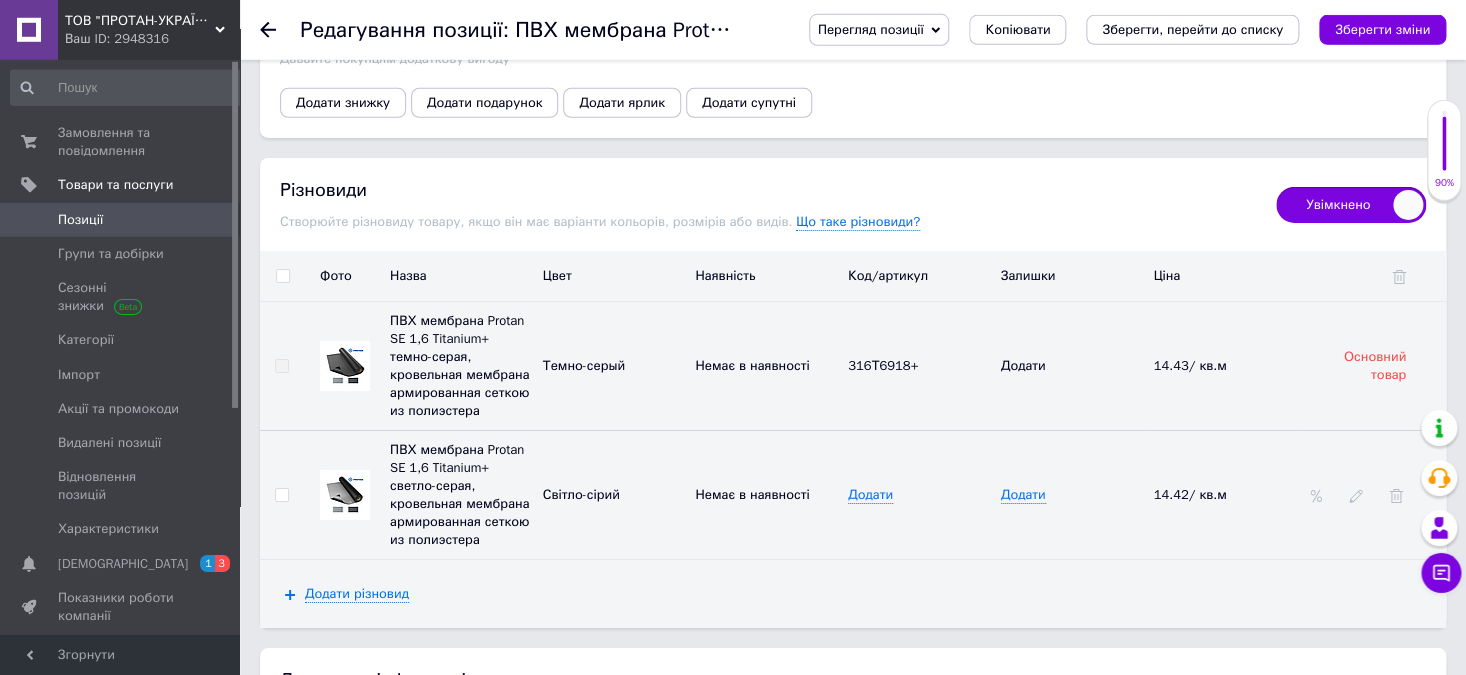 checkbox on "true" 